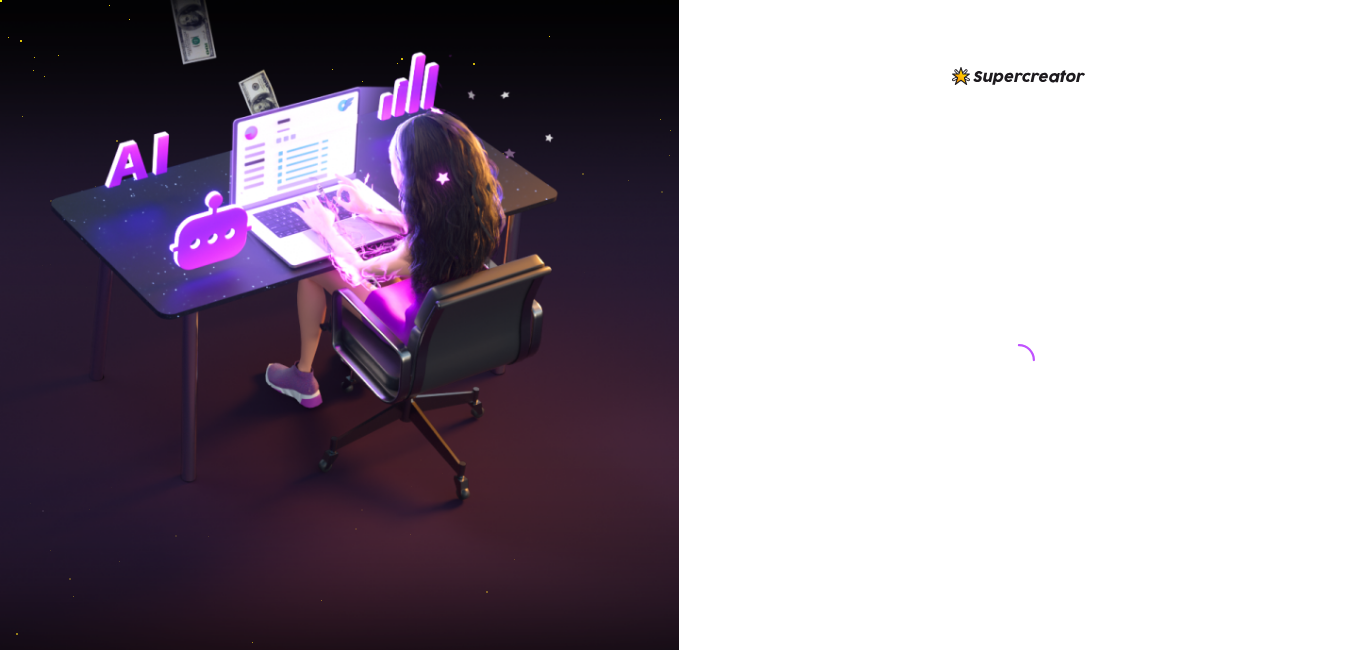 scroll, scrollTop: 0, scrollLeft: 0, axis: both 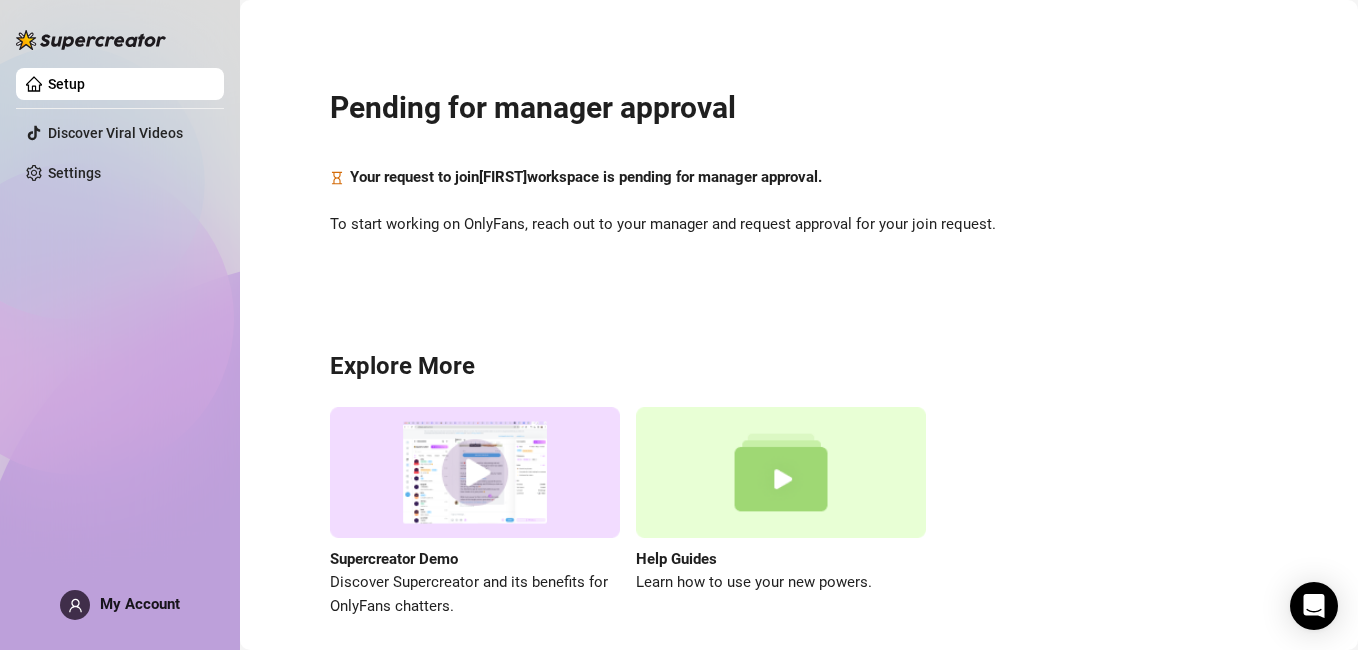 click at bounding box center (75, 605) 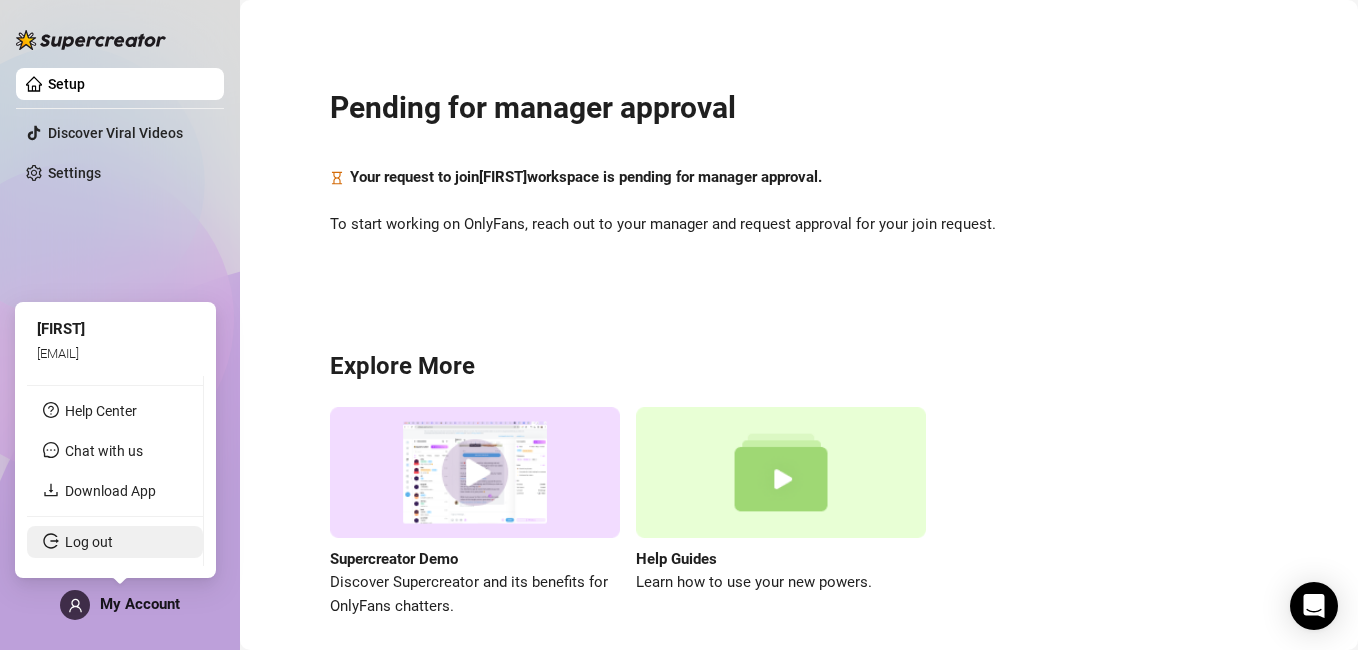 click on "Log out" at bounding box center (89, 542) 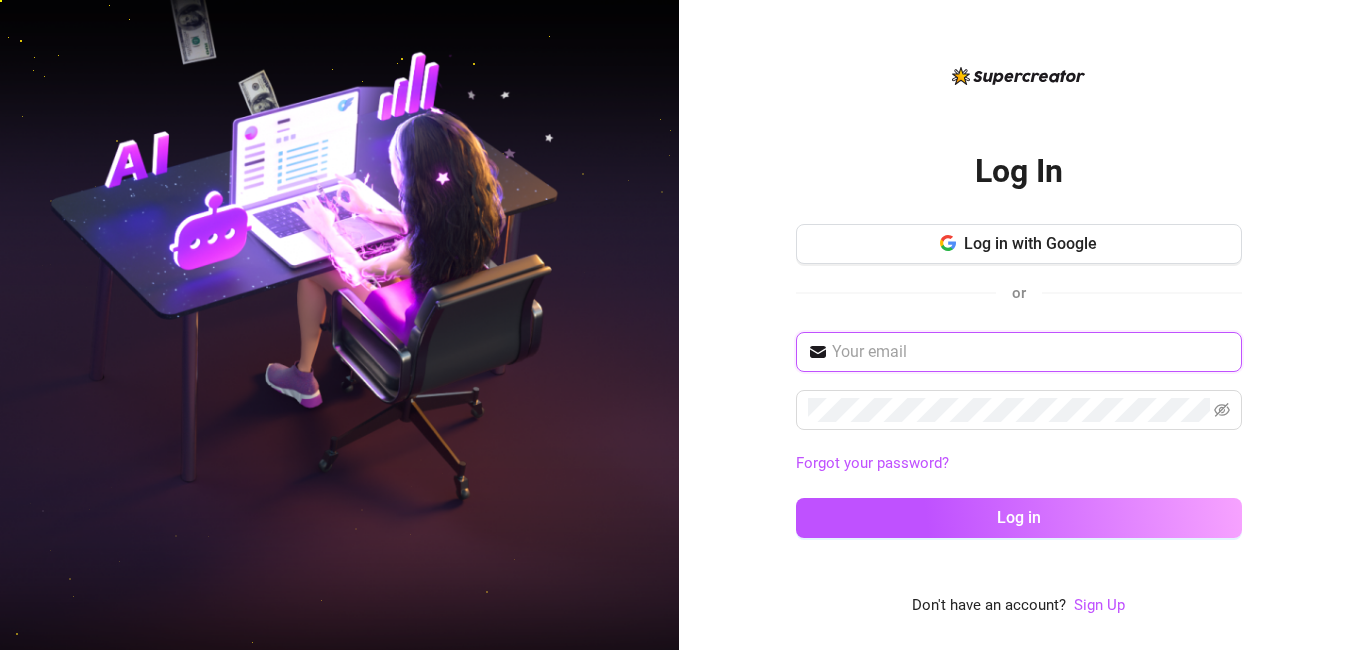 click at bounding box center (1031, 352) 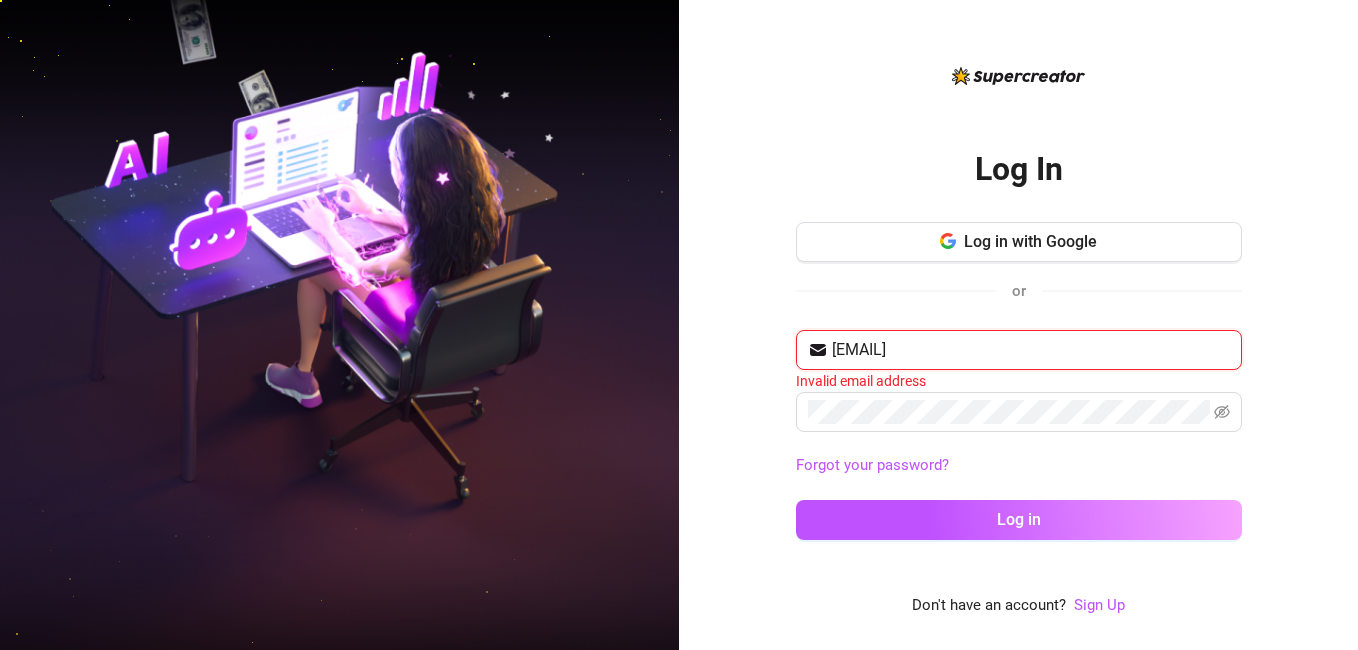 type on "[EMAIL]" 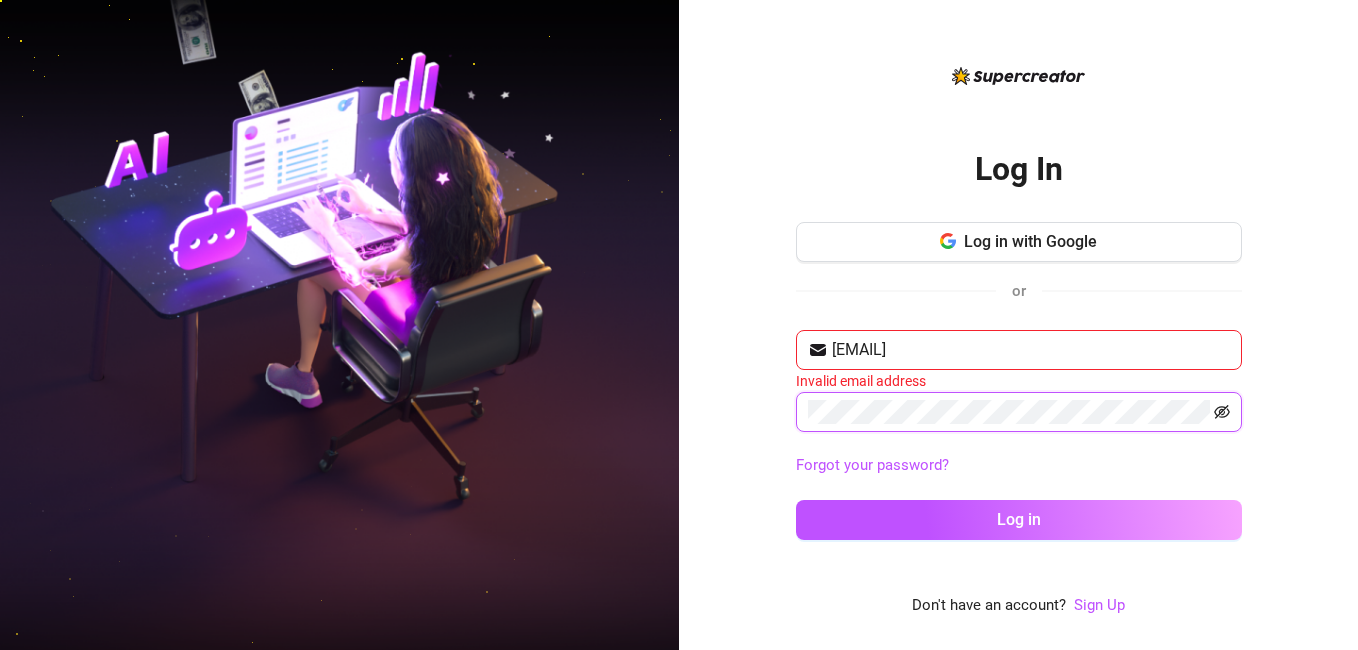 click 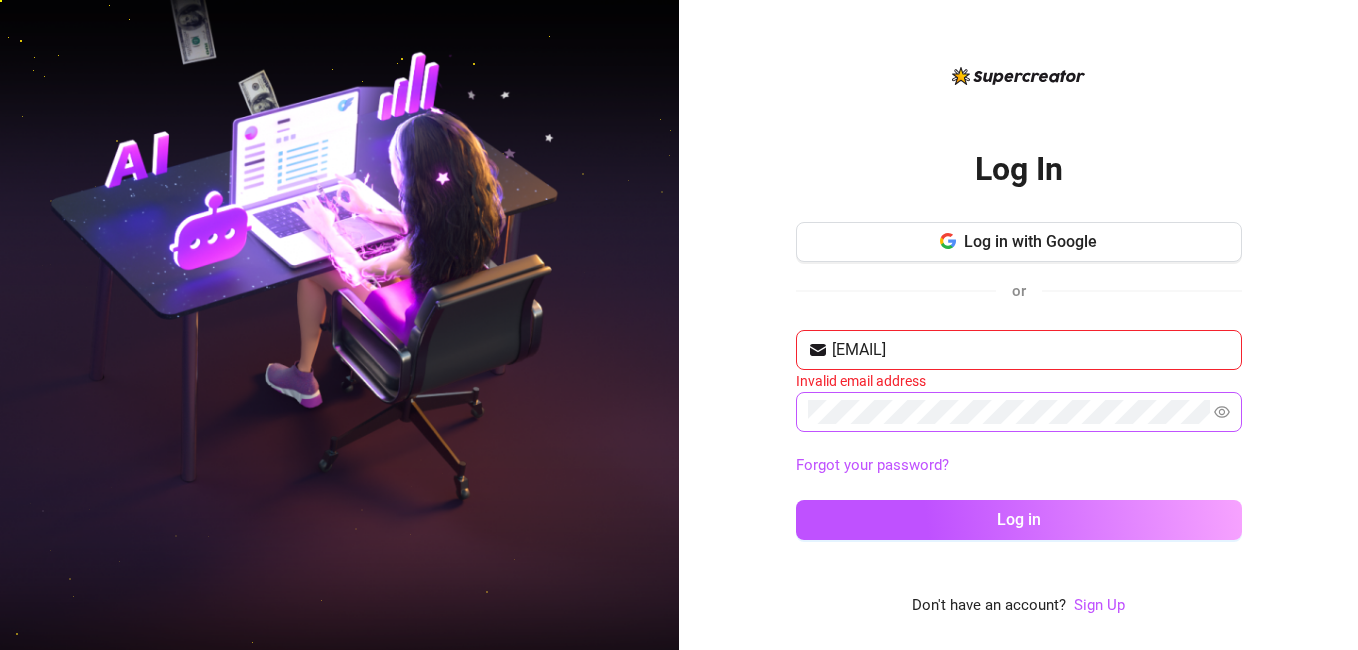 click on "Forgot your password?" at bounding box center [1019, 466] 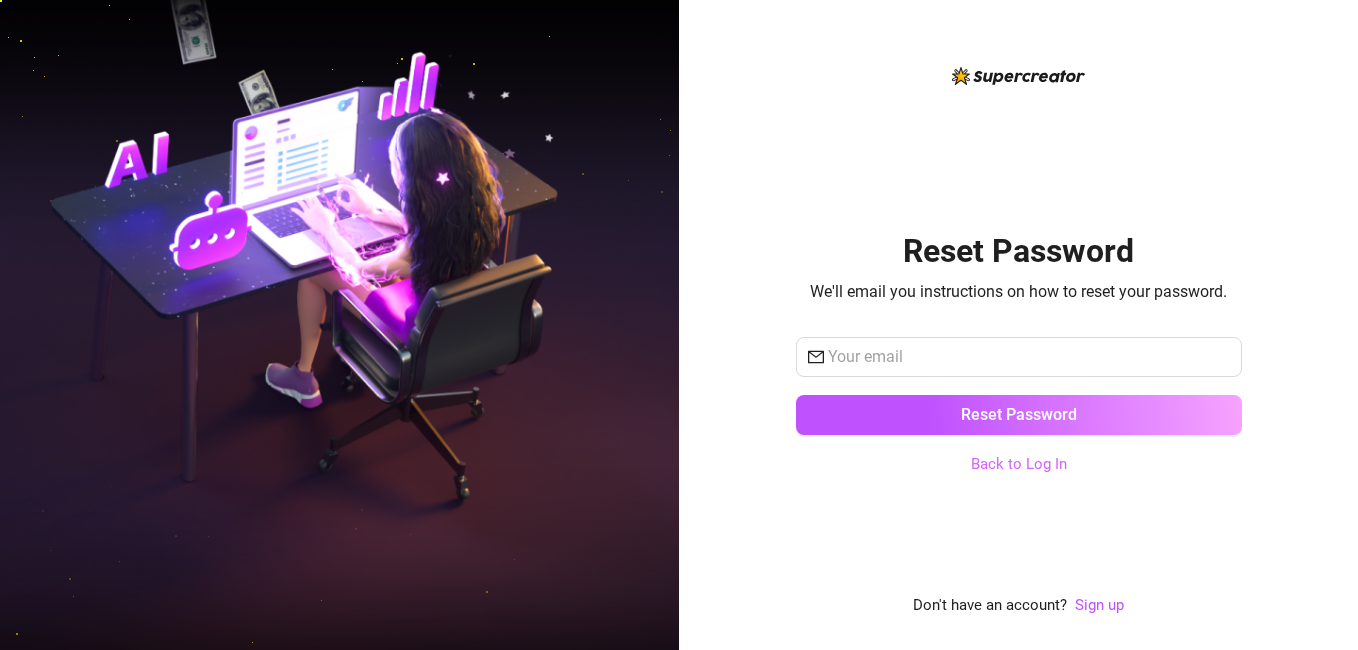 click on "Back to Log In" at bounding box center [1019, 464] 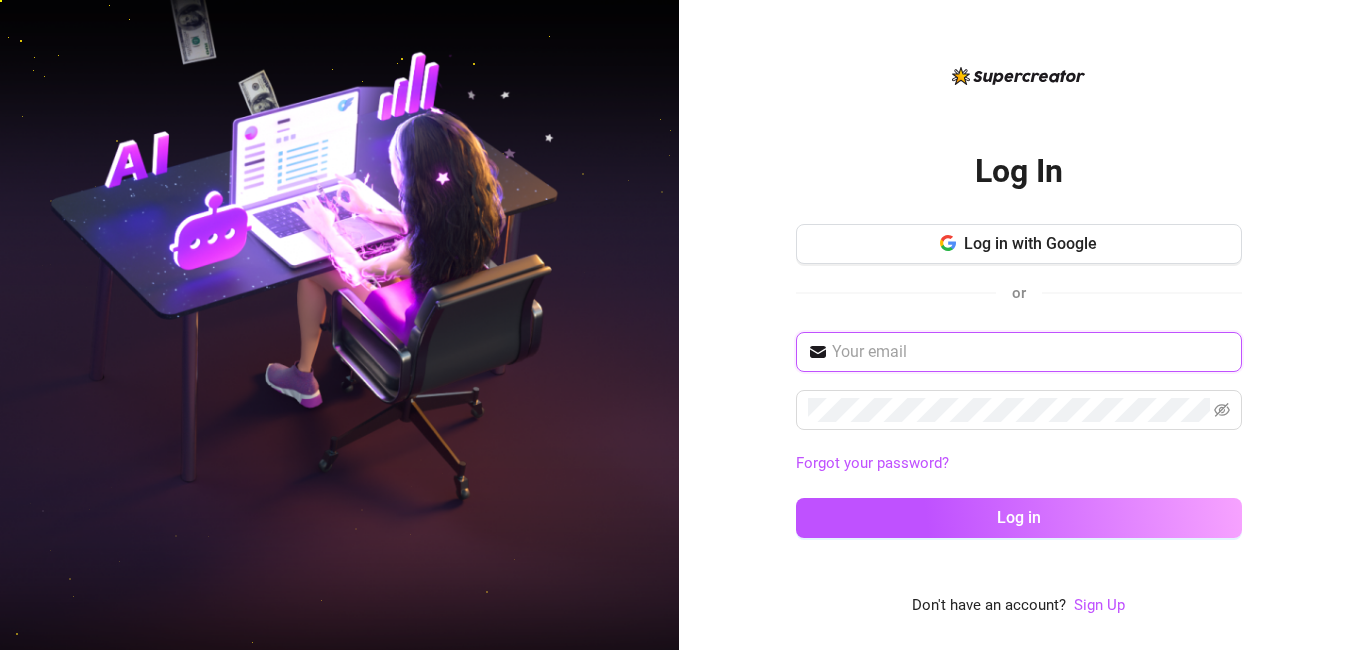 click at bounding box center [1031, 352] 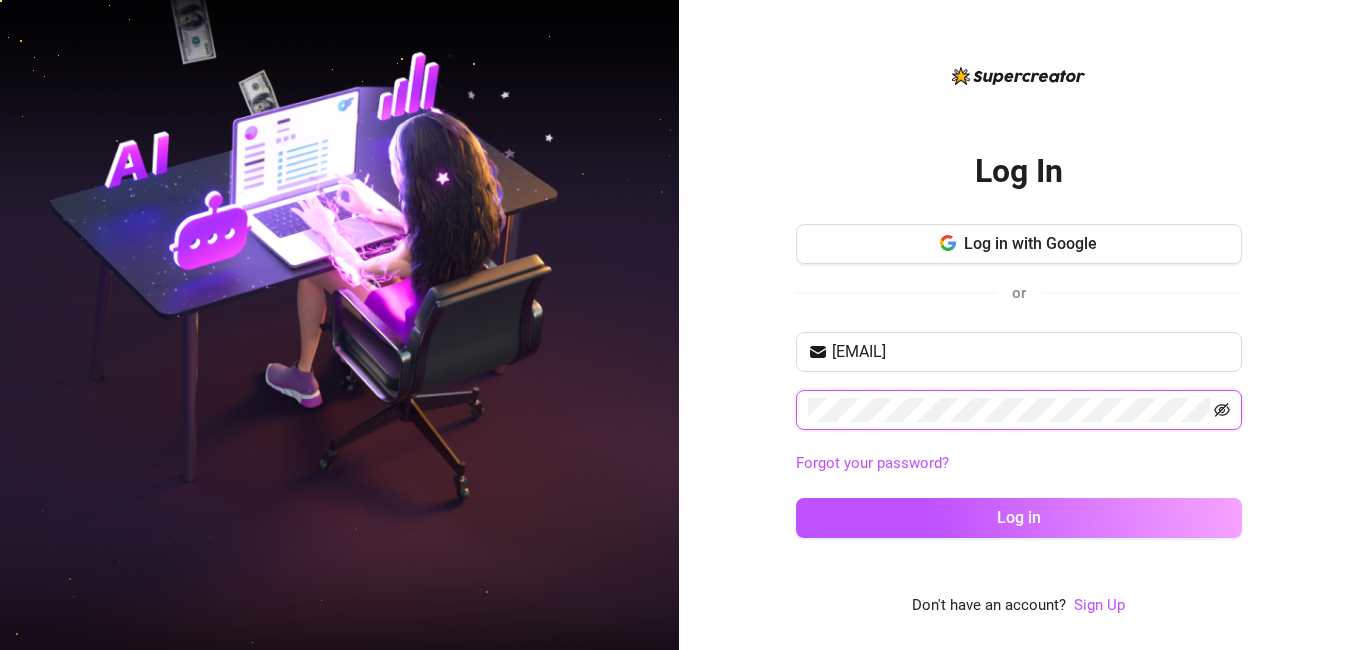 click 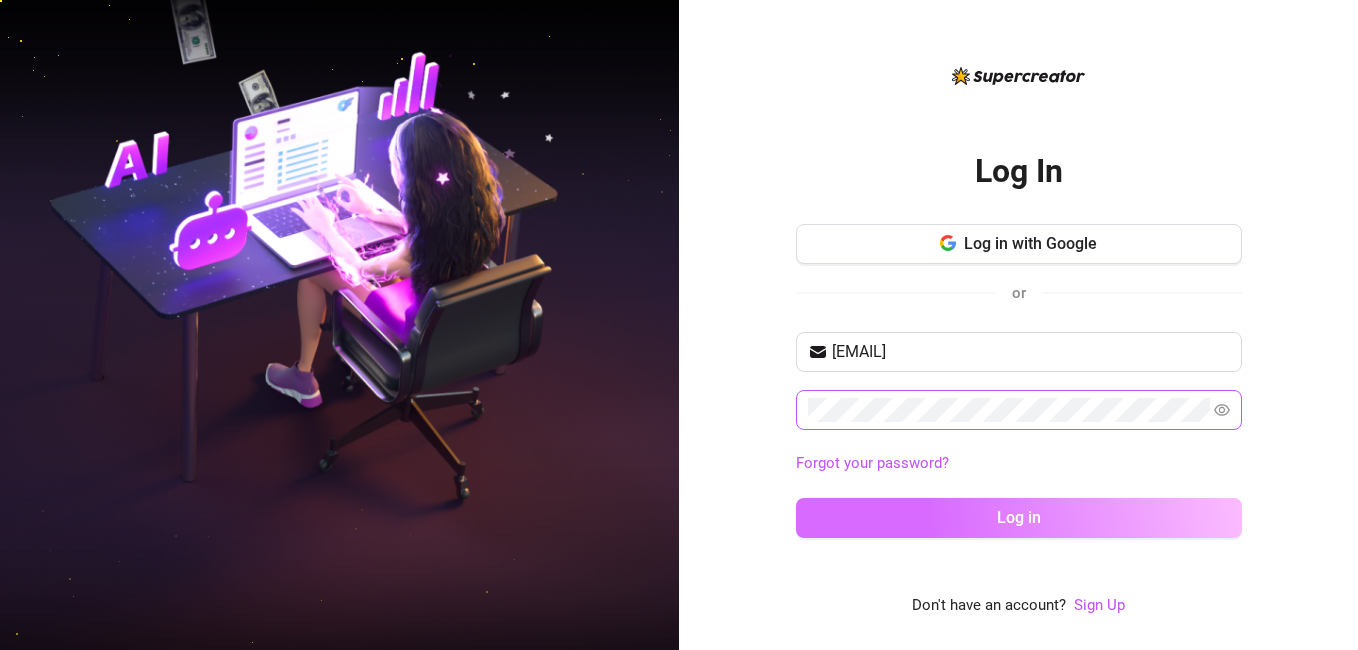 click on "Log in" at bounding box center [1019, 517] 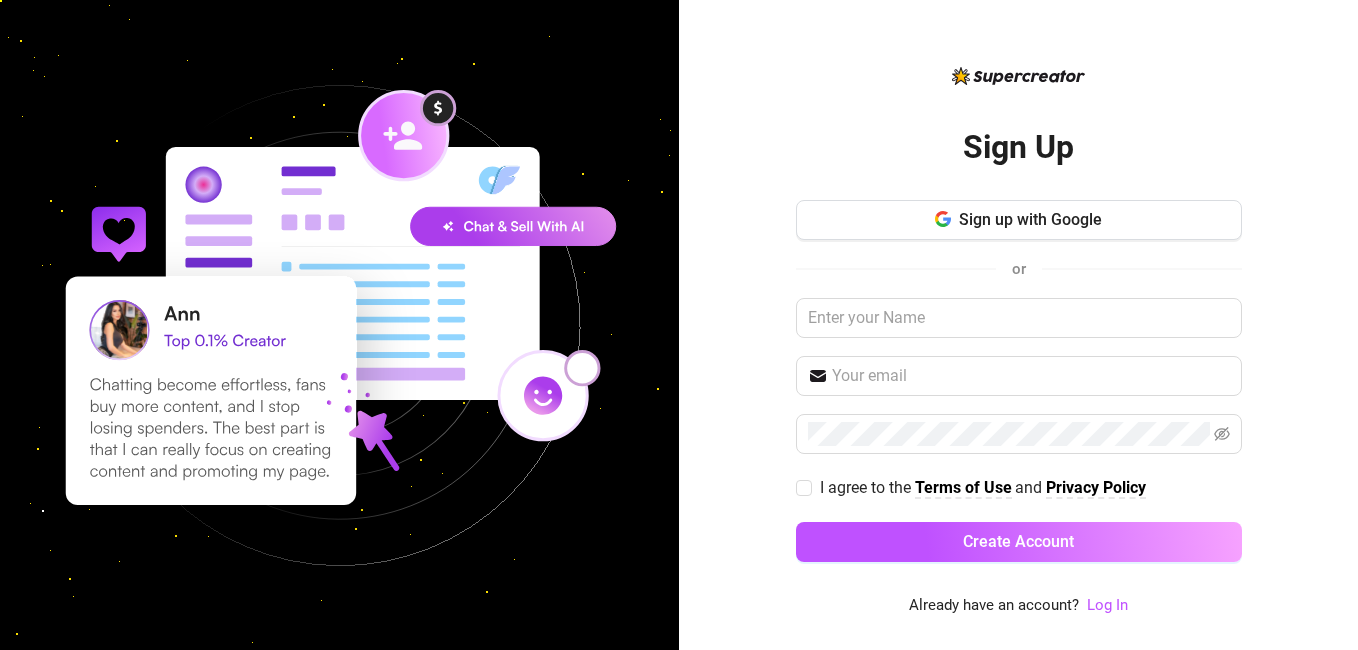scroll, scrollTop: 0, scrollLeft: 0, axis: both 